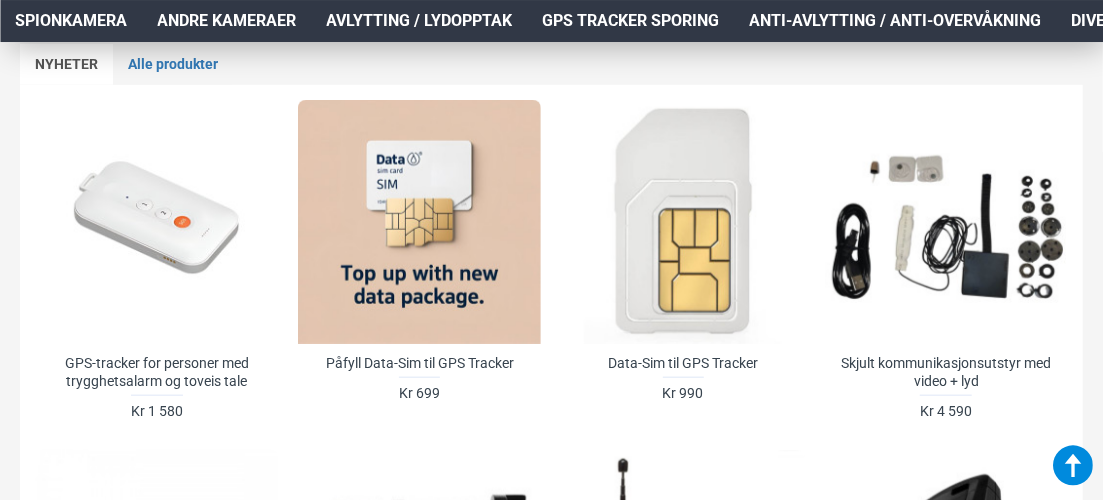 scroll, scrollTop: 728, scrollLeft: 0, axis: vertical 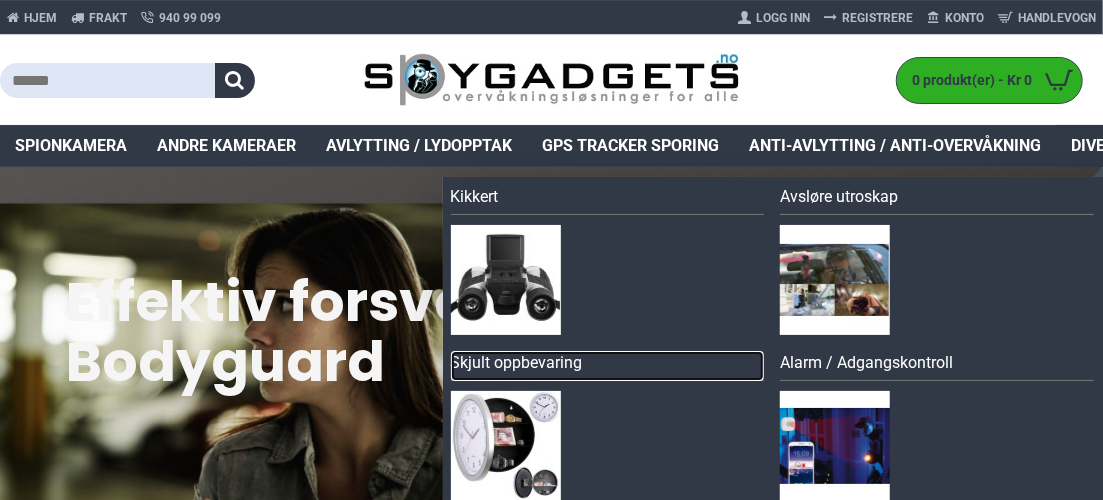 click on "Skjult oppbevaring" at bounding box center [608, 366] 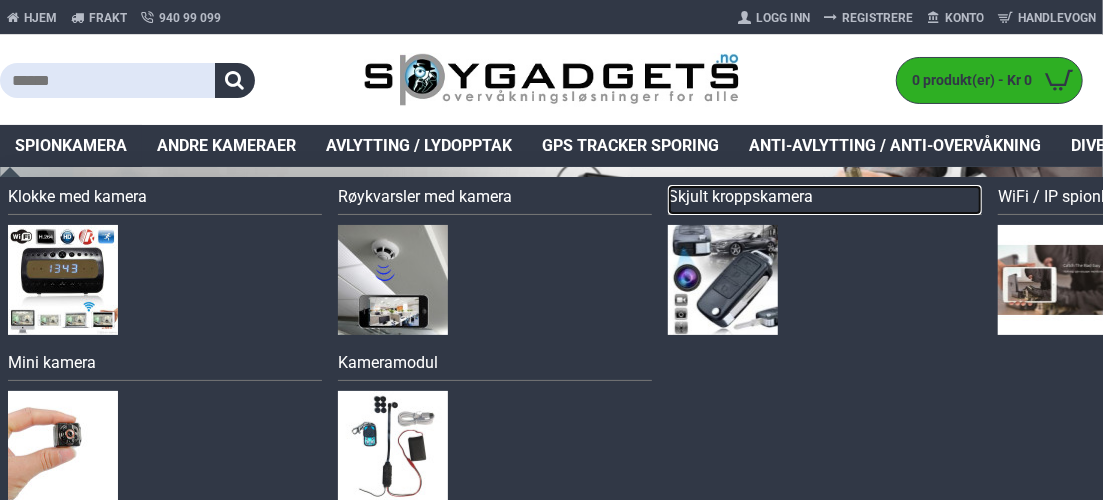 click on "Skjult kroppskamera" at bounding box center [825, 200] 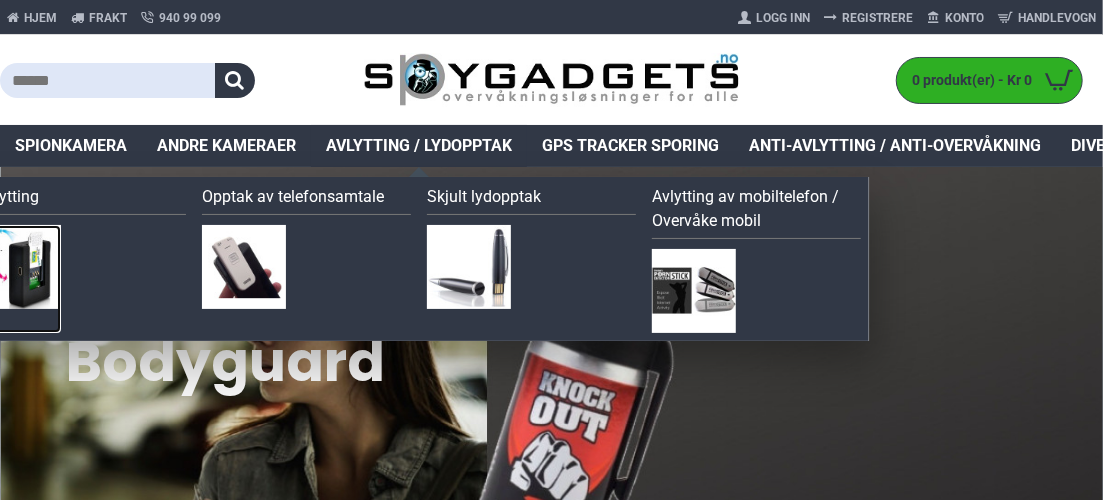 click at bounding box center (19, 267) 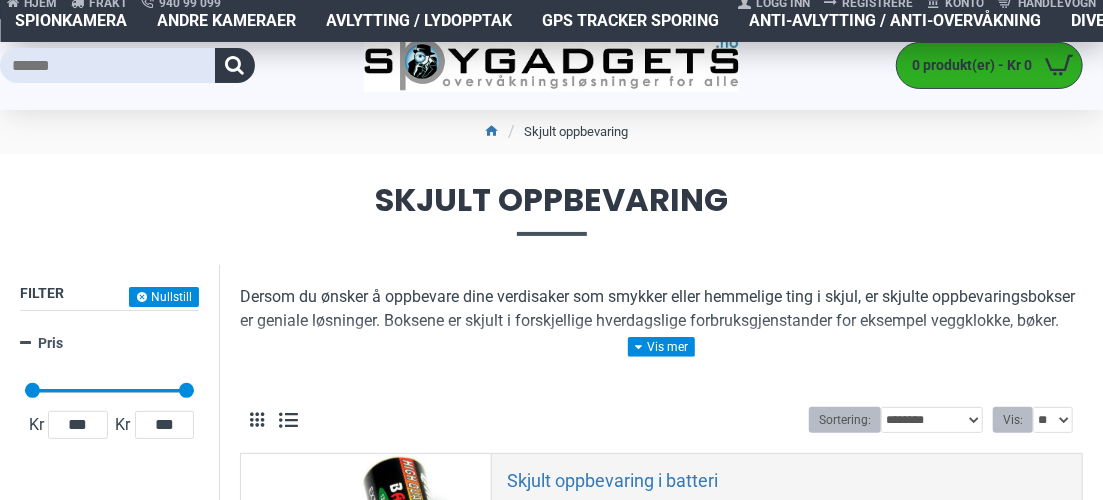 scroll, scrollTop: 0, scrollLeft: 0, axis: both 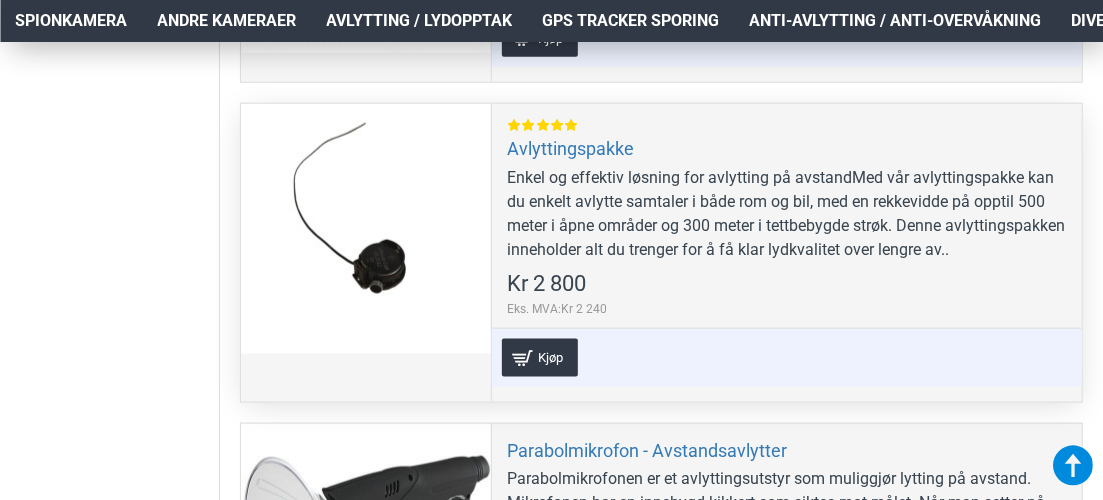 click on "Enkel og effektiv løsning for avlytting på avstandMed vår avlyttingspakke kan du enkelt avlytte samtaler i både rom og bil, med en rekkevidde på opptil 500 meter i åpne områder og 300 meter i tettbebygde strøk. Denne avlyttingspakken inneholder alt du trenger for å få klar lydkvalitet over lengre av.." at bounding box center [787, 214] 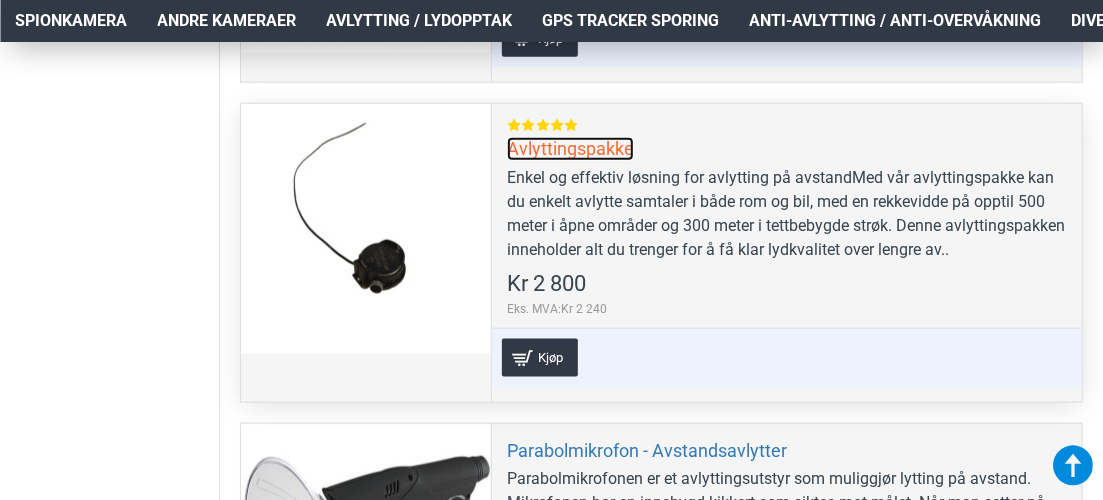 click on "Avlyttingspakke" at bounding box center [570, 148] 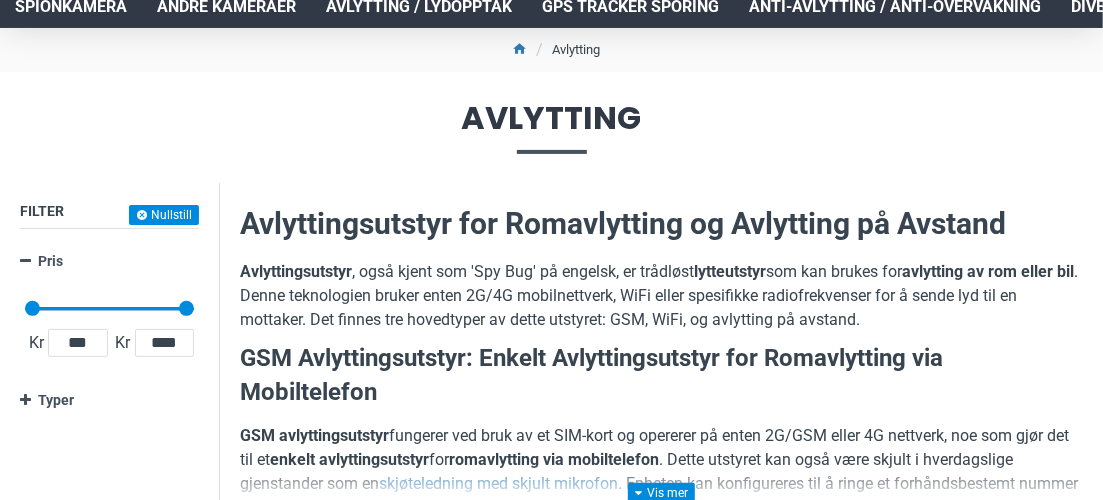 scroll, scrollTop: 89, scrollLeft: 0, axis: vertical 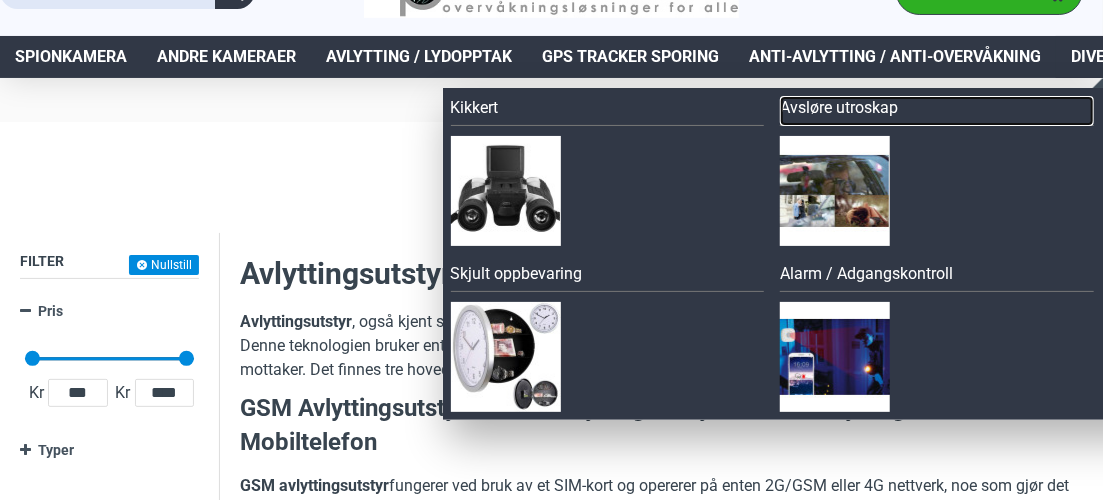 click on "Avsløre utroskap" at bounding box center (937, 111) 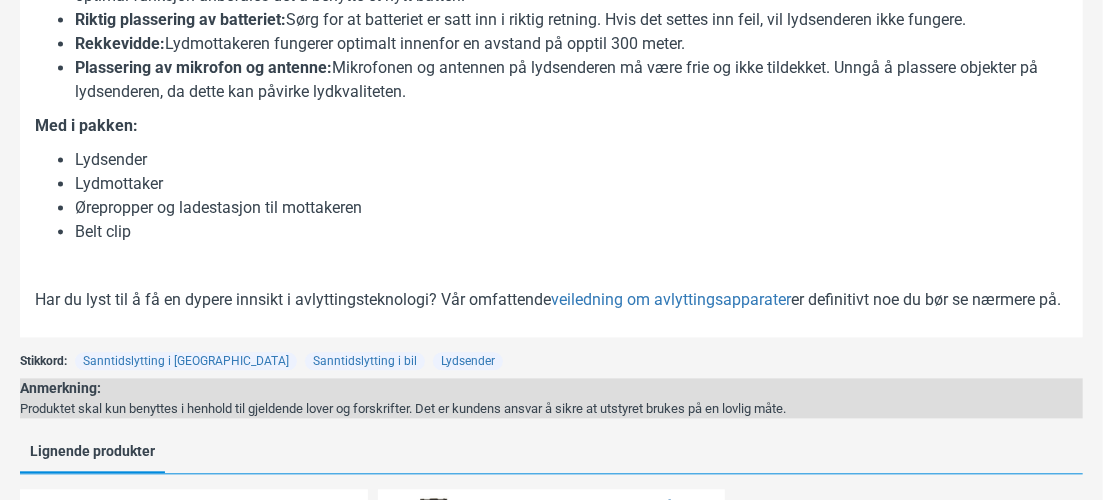 scroll, scrollTop: 1817, scrollLeft: 0, axis: vertical 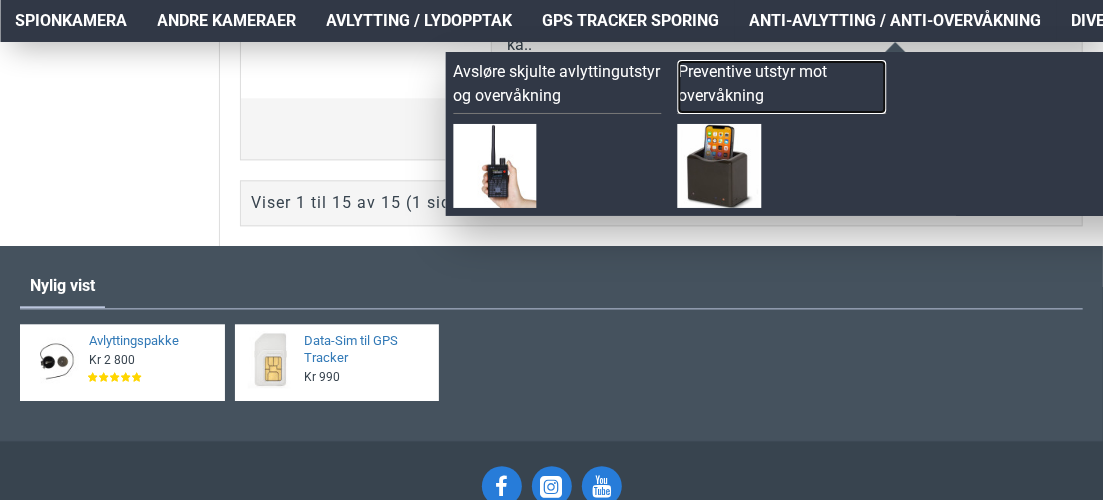 click on "Preventive utstyr mot overvåkning" at bounding box center (782, 87) 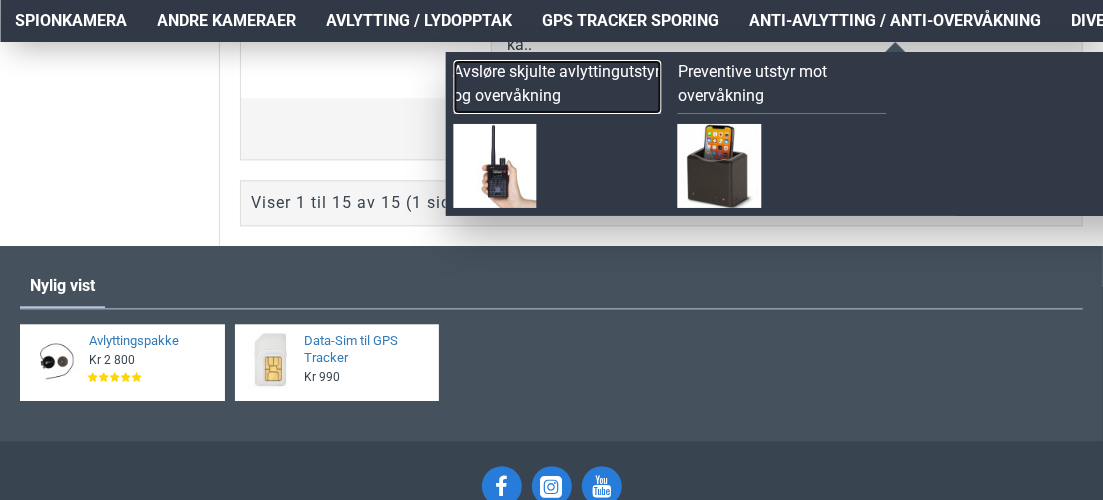 click on "Avsløre skjulte avlyttingutstyr og overvåkning" at bounding box center (557, 87) 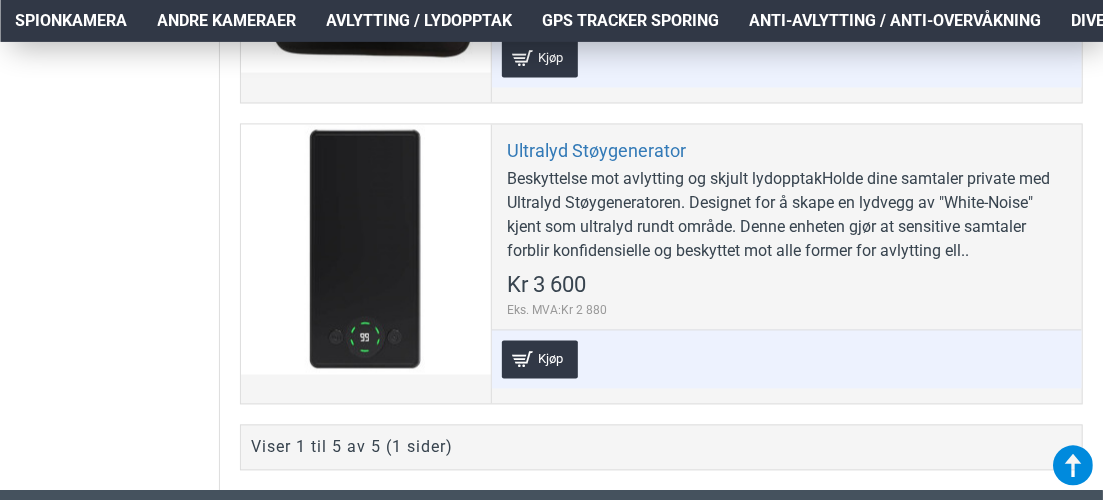 scroll, scrollTop: 1612, scrollLeft: 0, axis: vertical 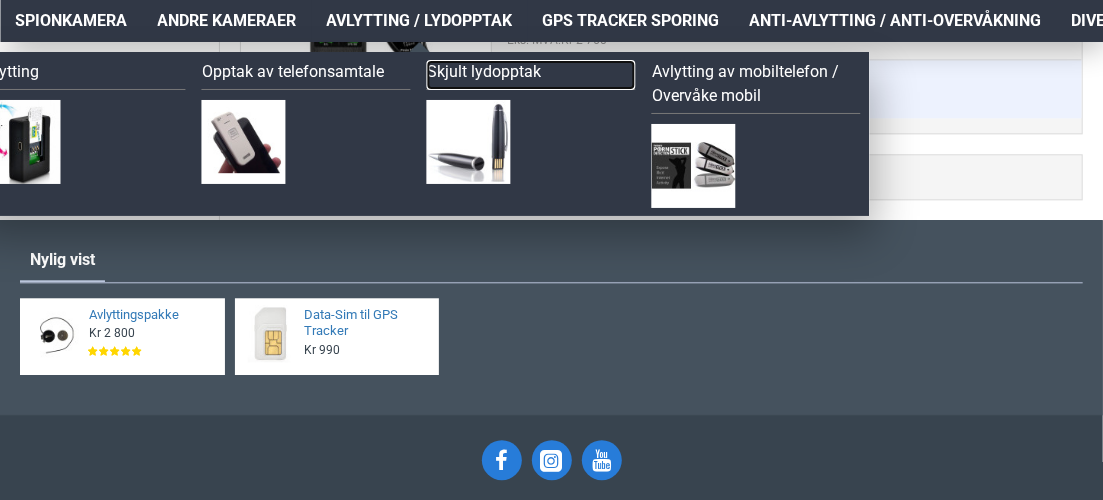 click on "Skjult lydopptak" at bounding box center [531, 75] 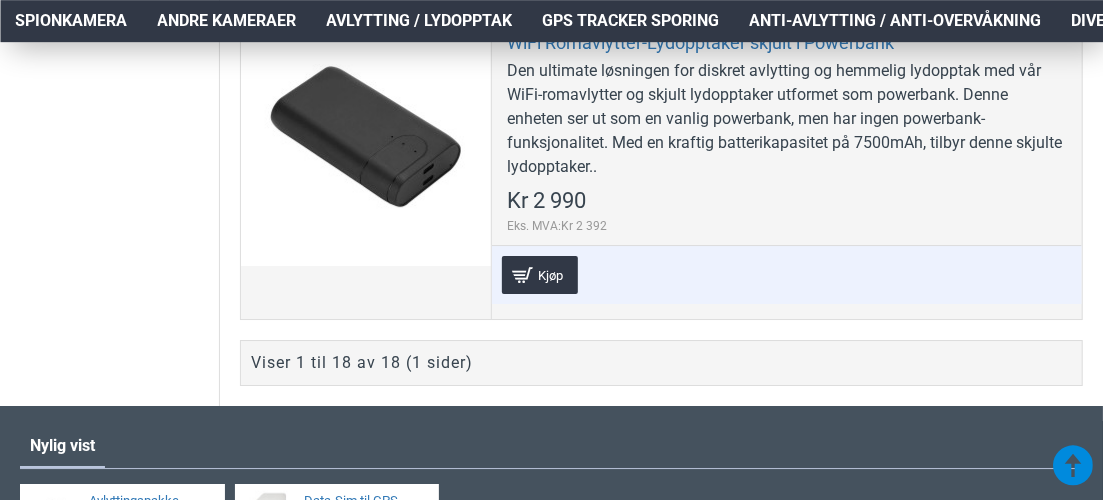 scroll, scrollTop: 6188, scrollLeft: 0, axis: vertical 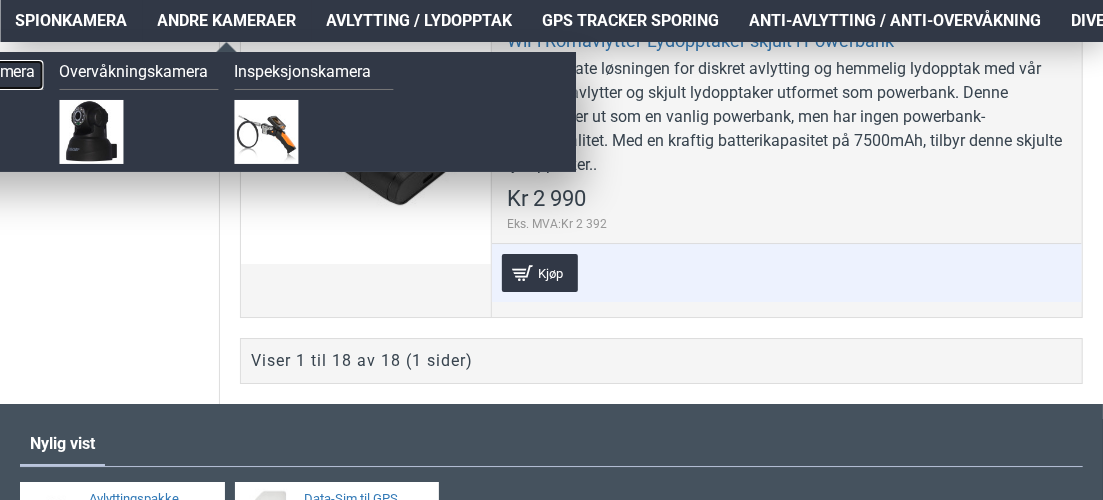 click on "4G / Sim-kort kamera" at bounding box center [-36, 75] 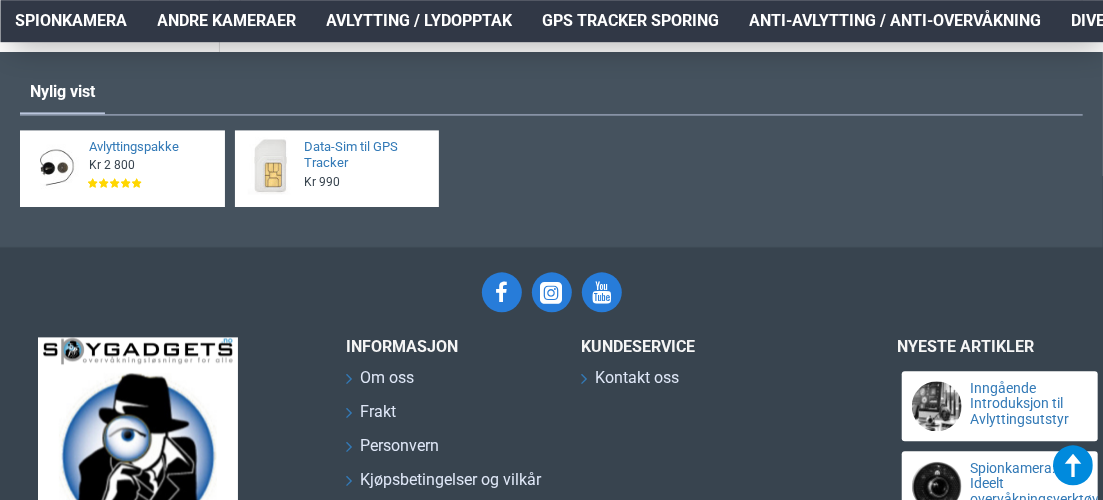 scroll, scrollTop: 2080, scrollLeft: 0, axis: vertical 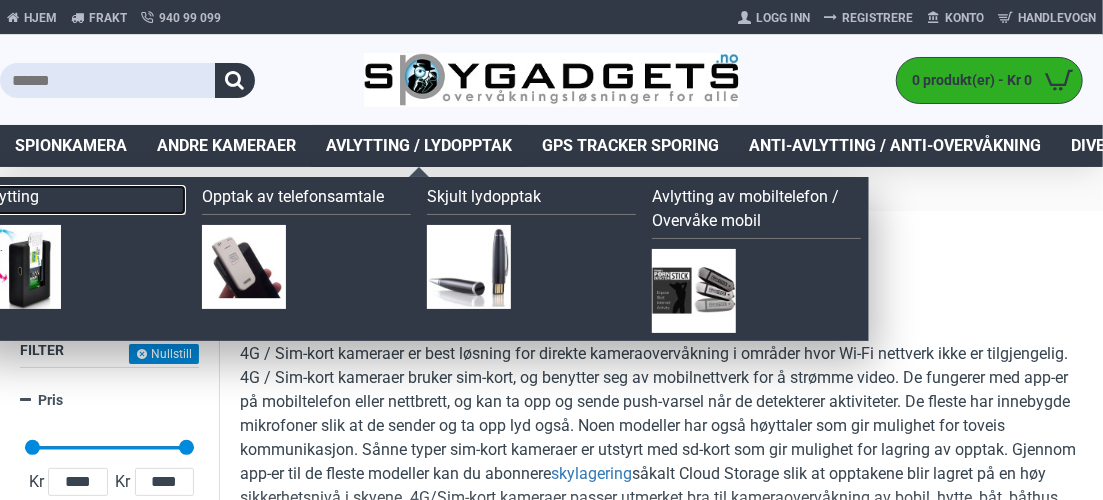 click on "Avlytting" at bounding box center (81, 200) 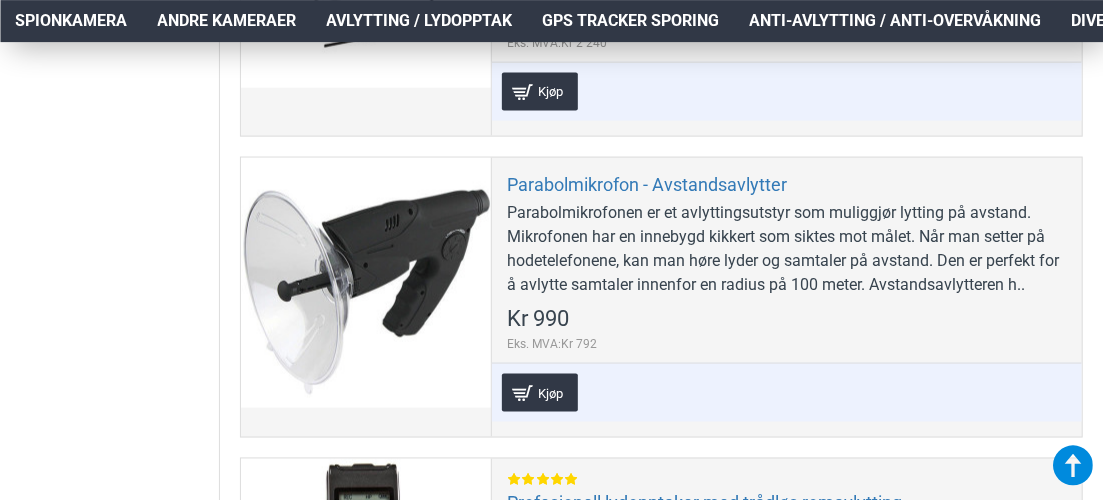 scroll, scrollTop: 1248, scrollLeft: 0, axis: vertical 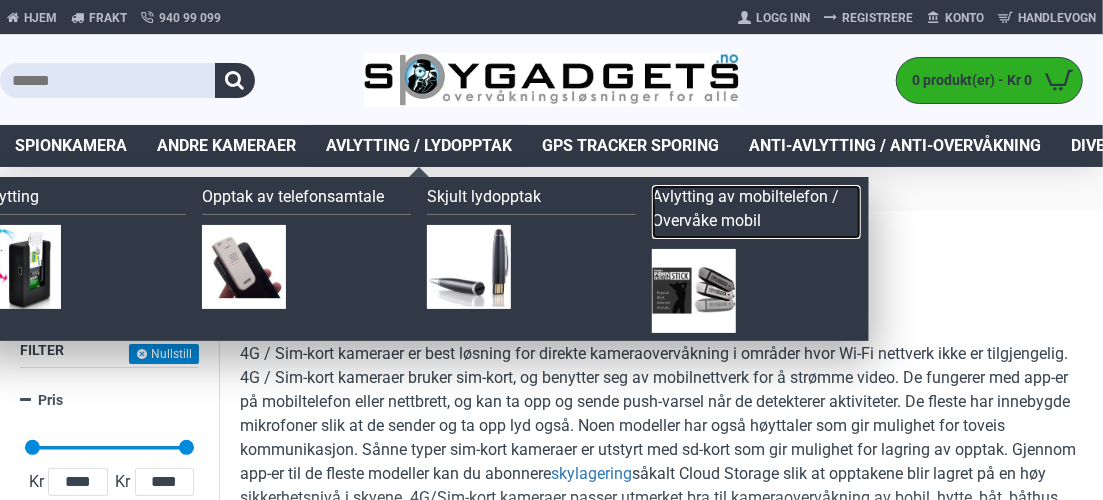 click on "Avlytting av mobiltelefon / Overvåke mobil" at bounding box center [756, 212] 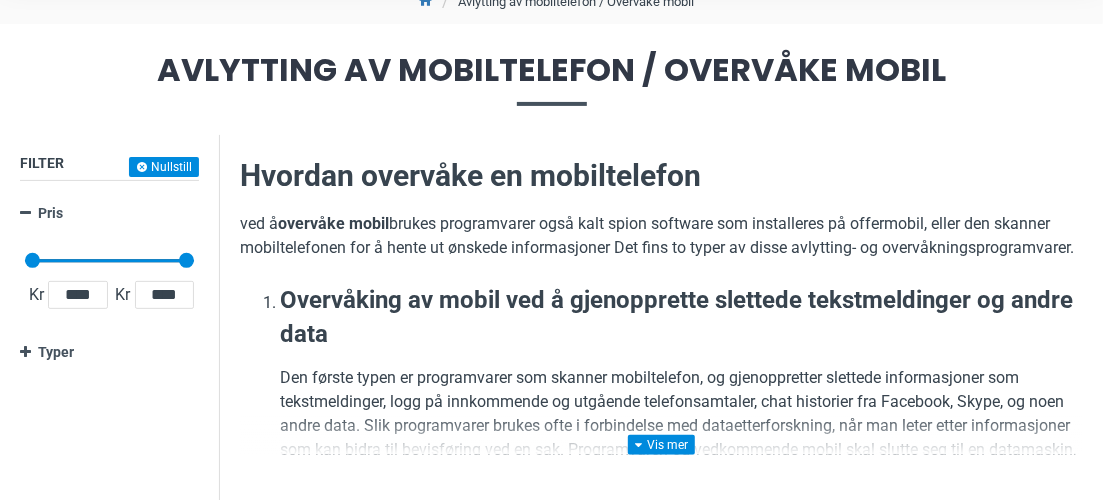 scroll, scrollTop: 0, scrollLeft: 0, axis: both 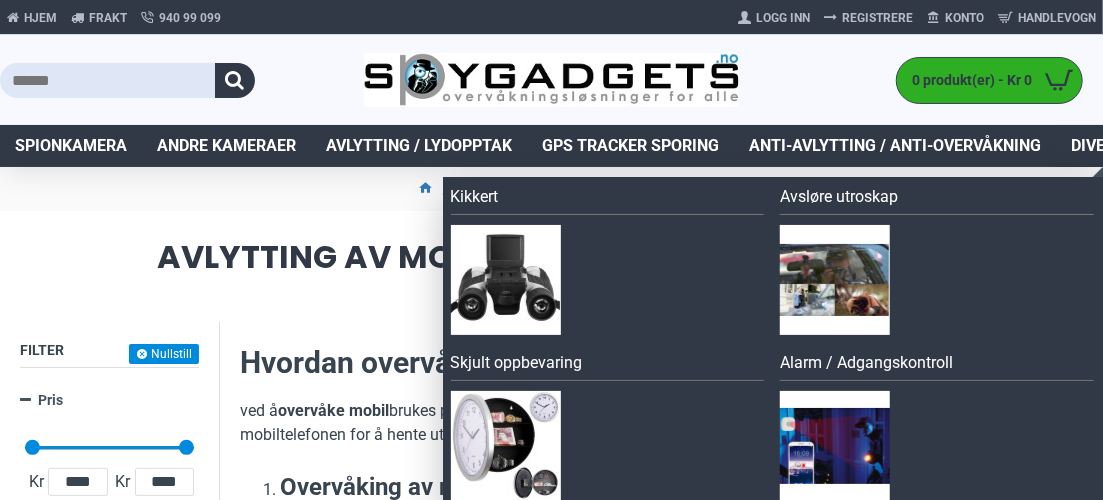 click on "Diverse" at bounding box center (1102, 146) 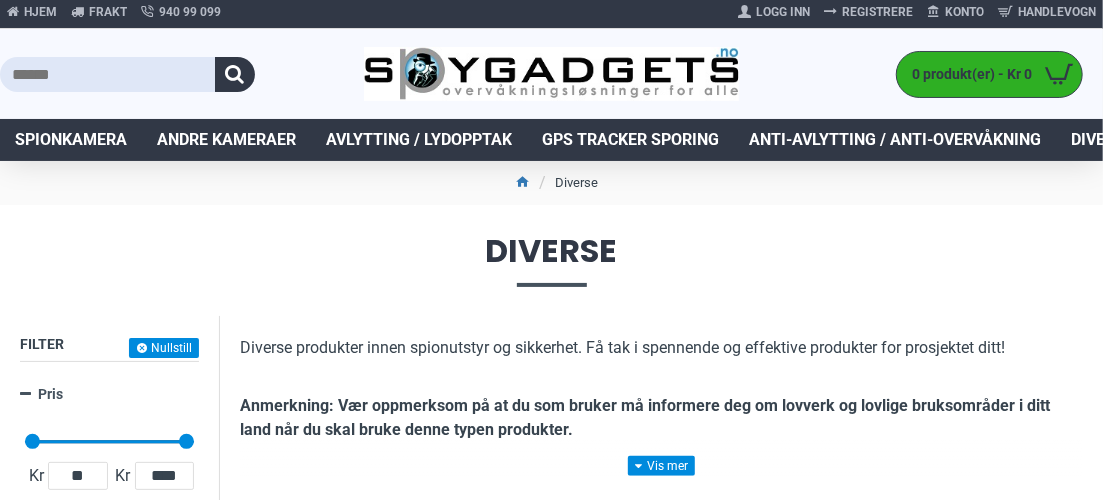 scroll, scrollTop: 0, scrollLeft: 0, axis: both 